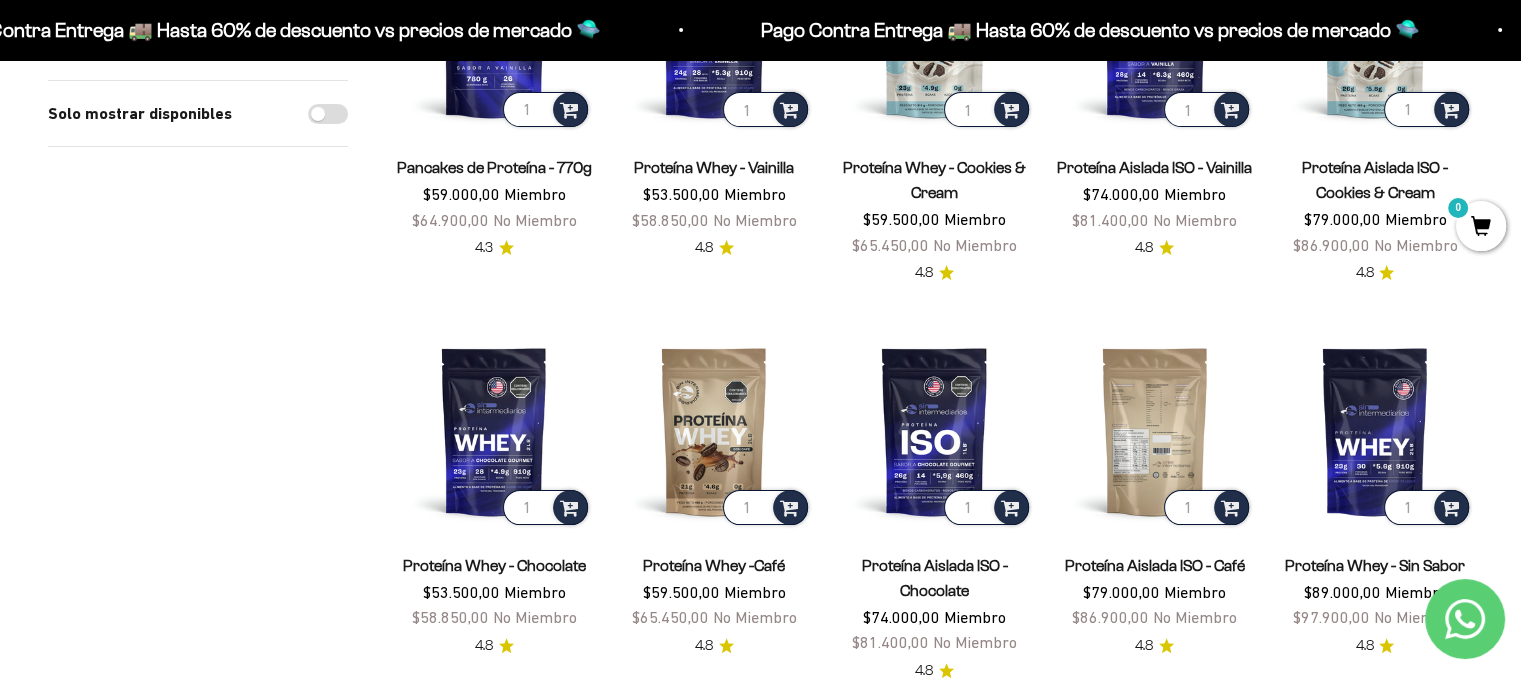 scroll, scrollTop: 200, scrollLeft: 0, axis: vertical 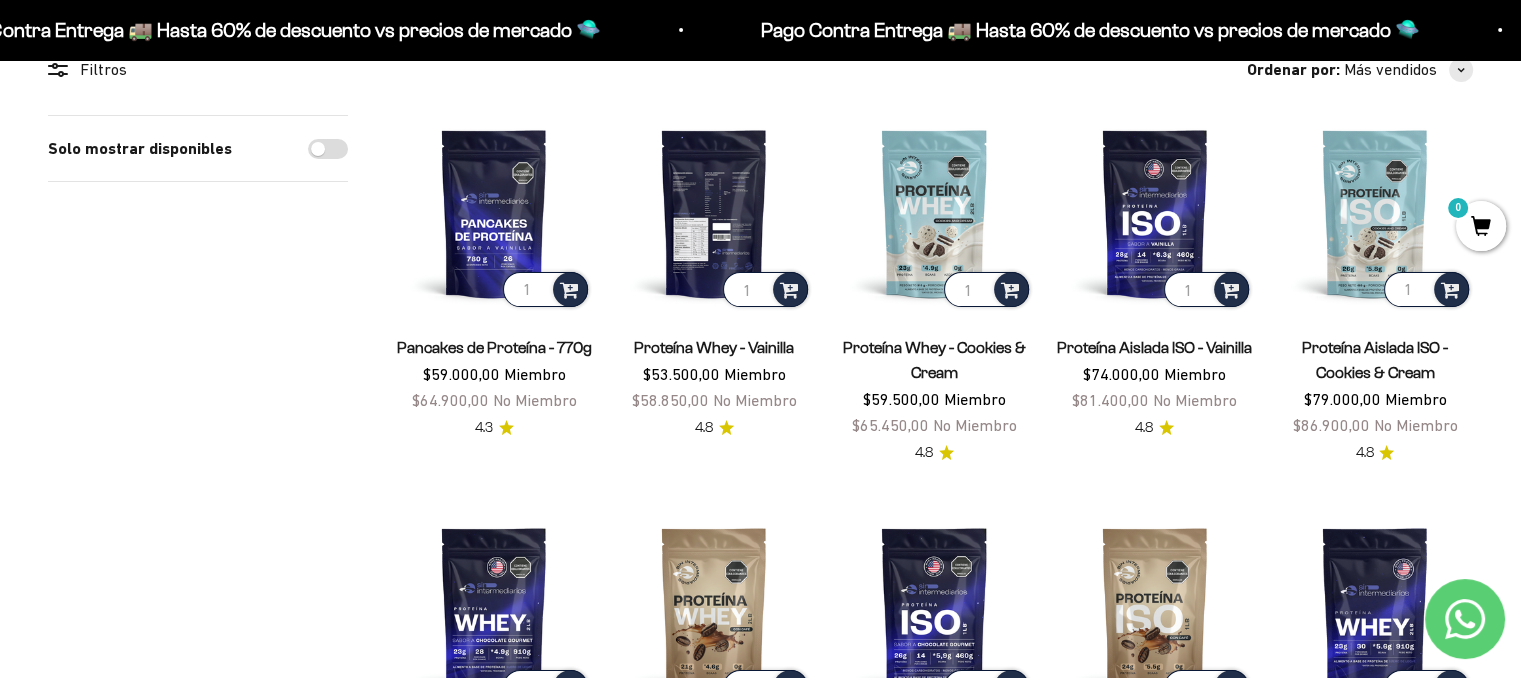 click at bounding box center [714, 213] 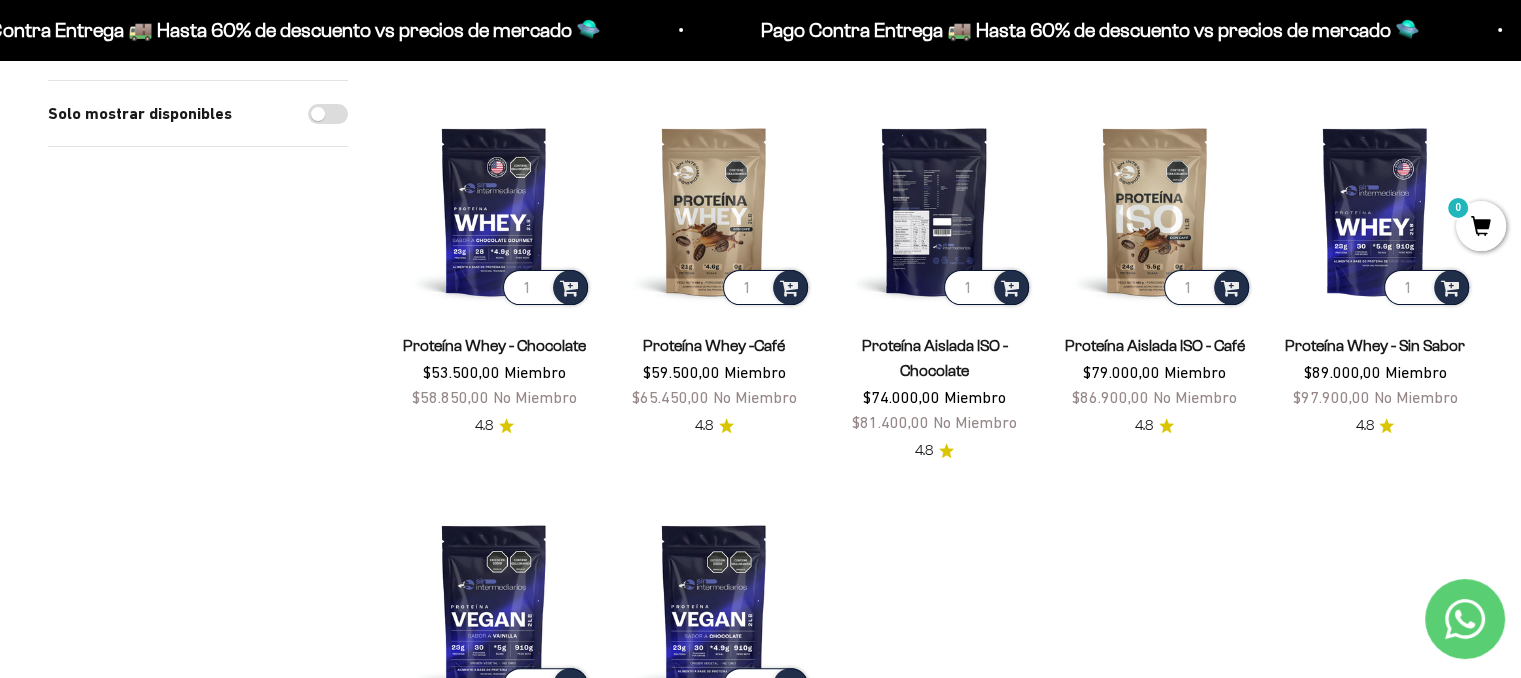 scroll, scrollTop: 200, scrollLeft: 0, axis: vertical 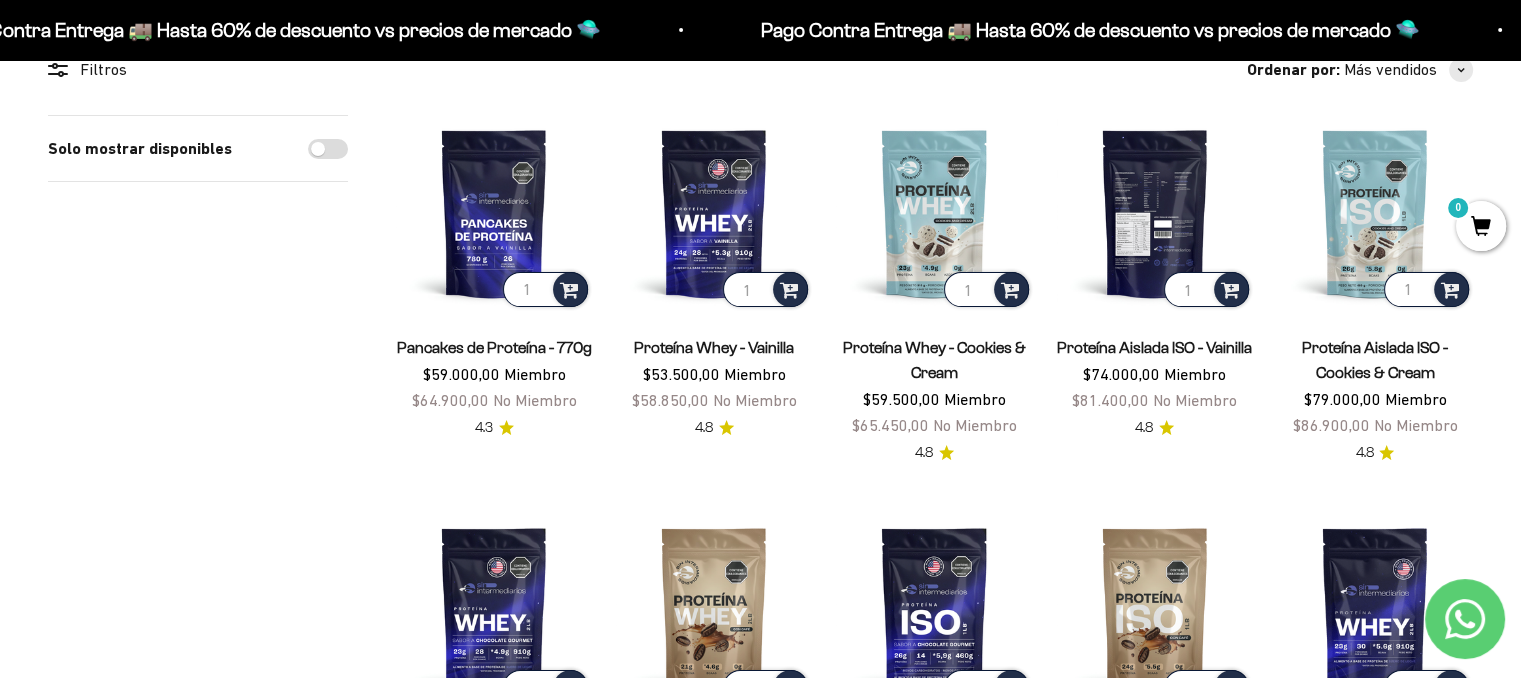 click at bounding box center (1155, 213) 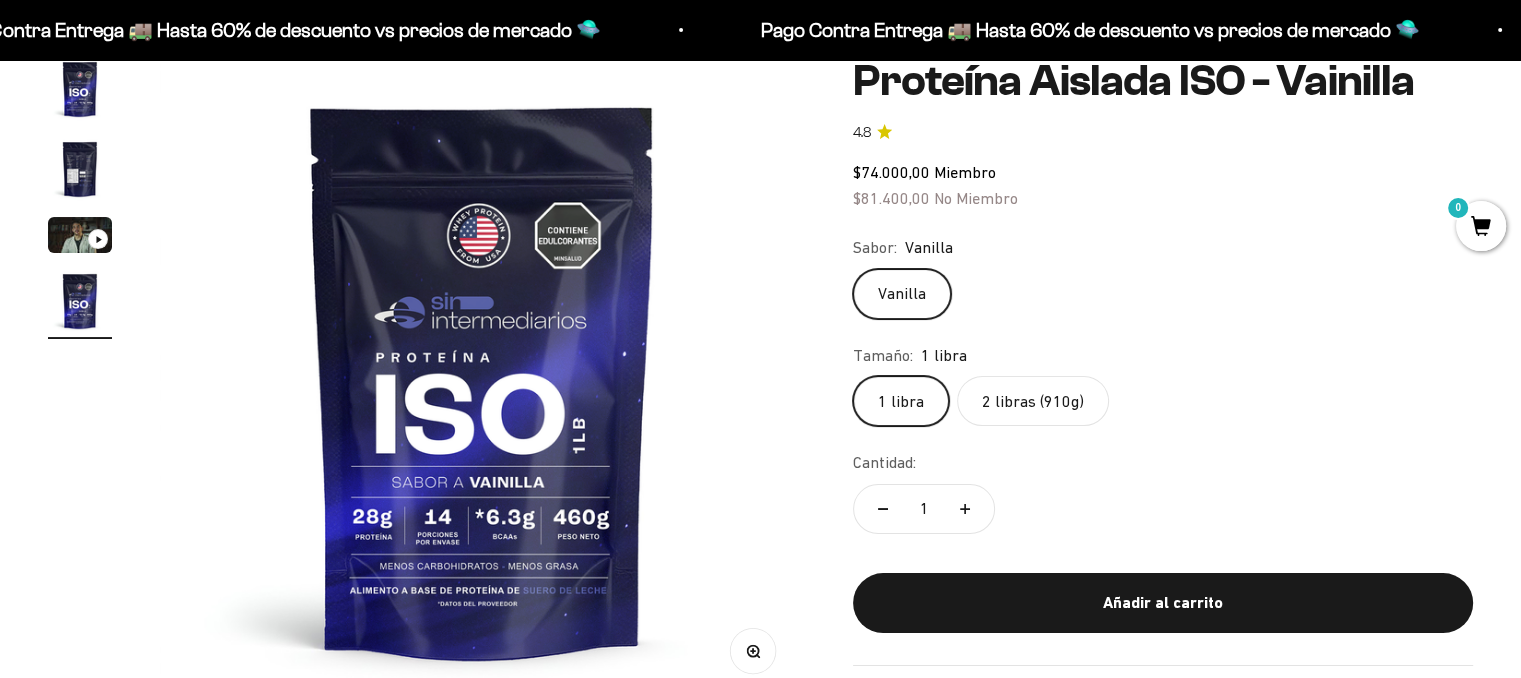 click on "2 libras (910g)" 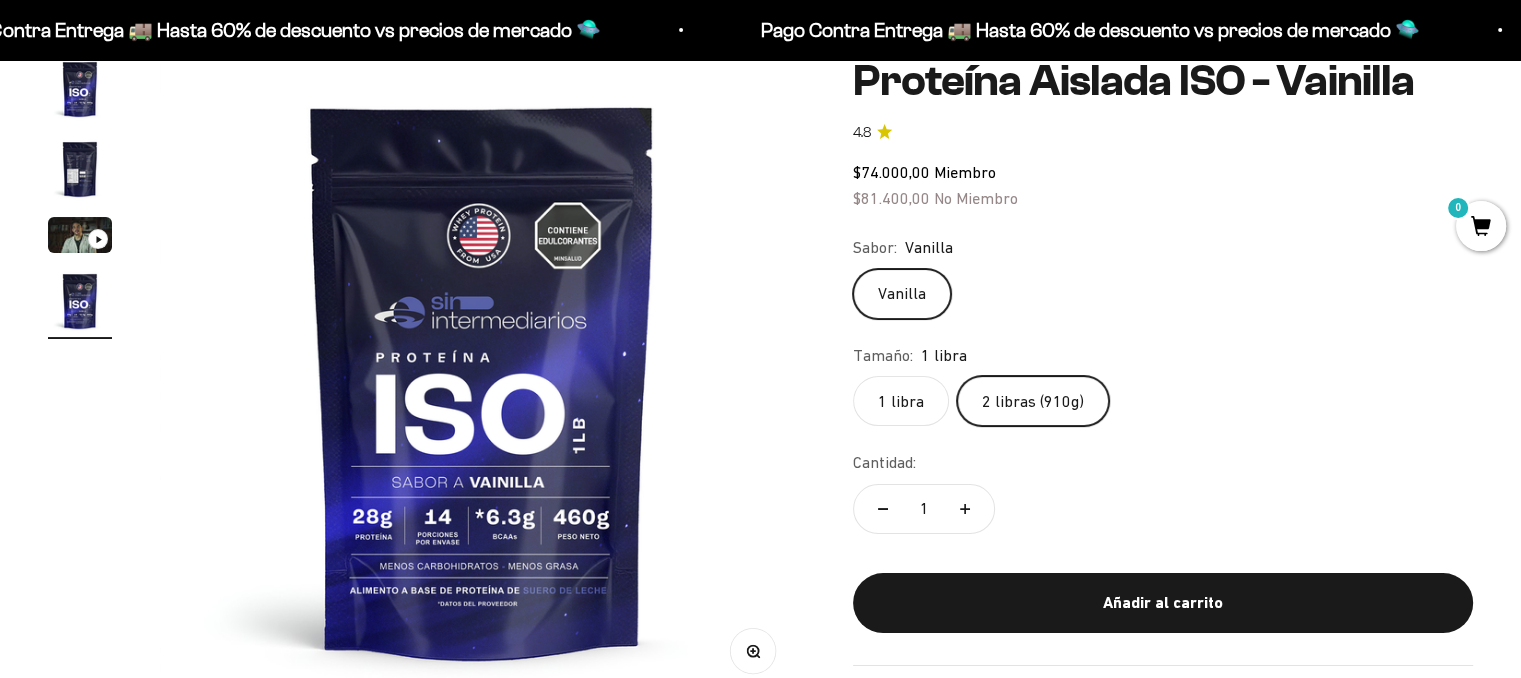 scroll, scrollTop: 200, scrollLeft: 0, axis: vertical 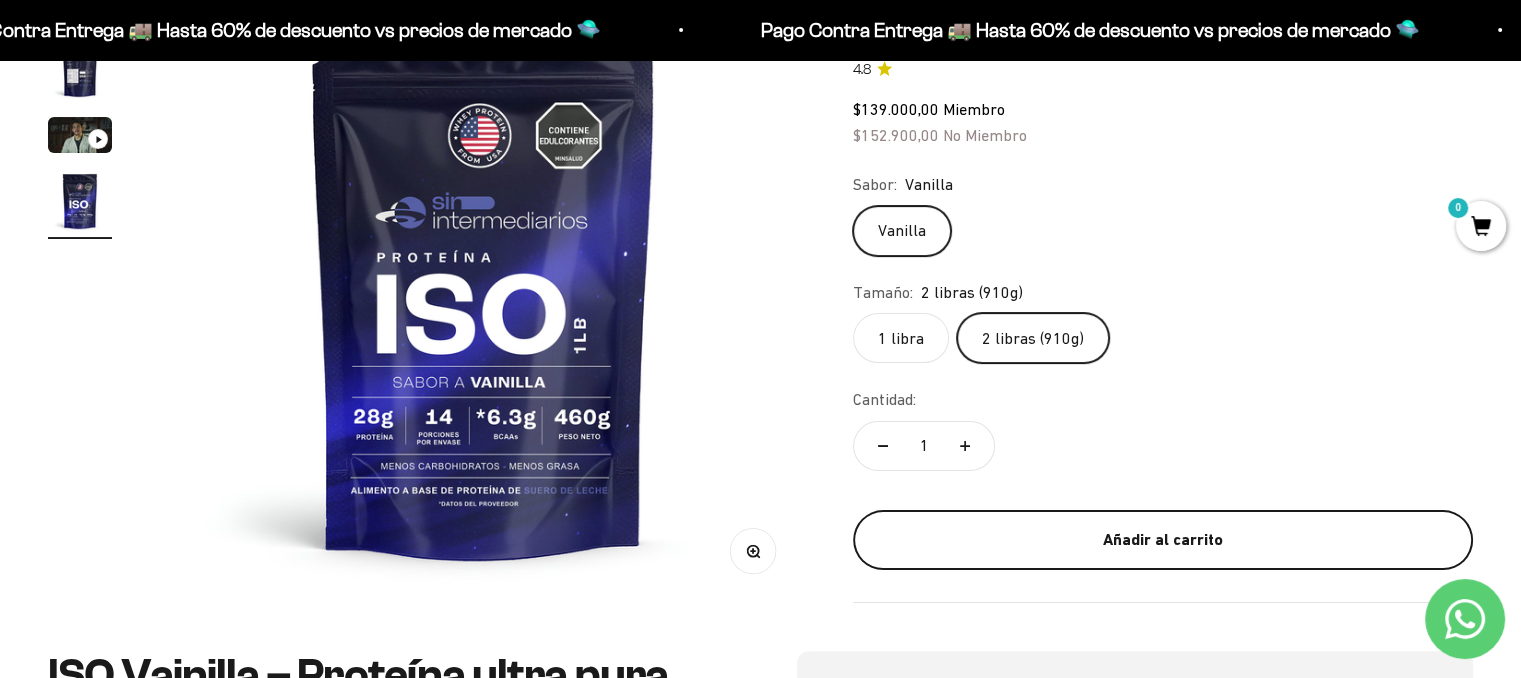 click on "Añadir al carrito" at bounding box center (1163, 540) 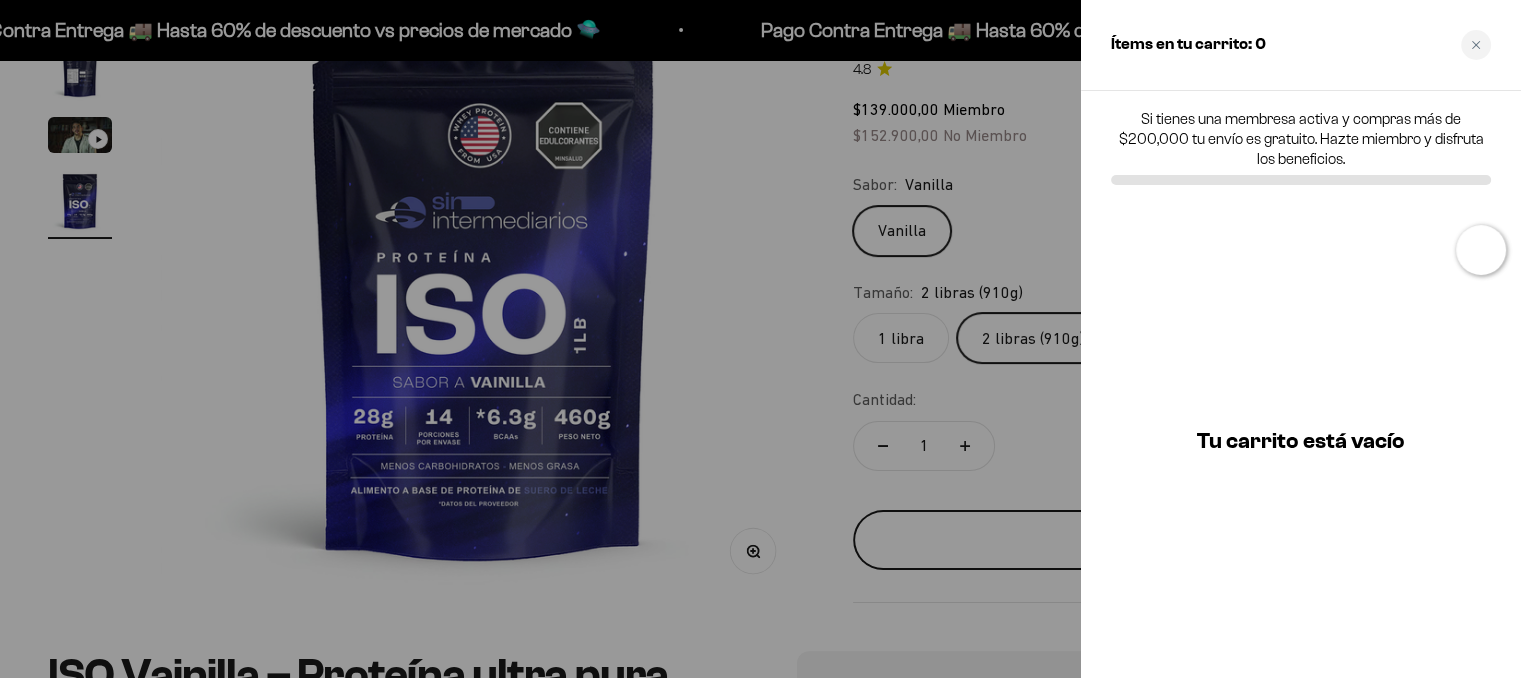 scroll, scrollTop: 0, scrollLeft: 2032, axis: horizontal 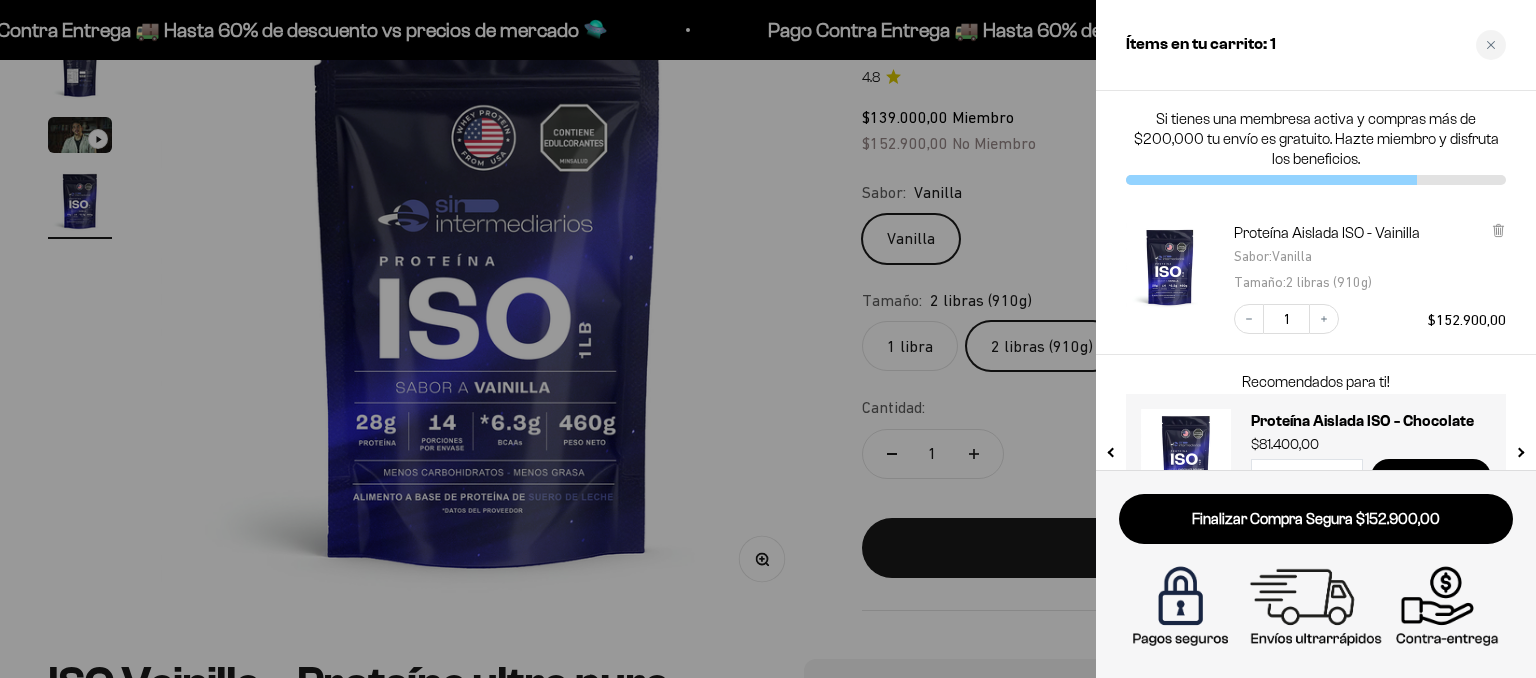 type 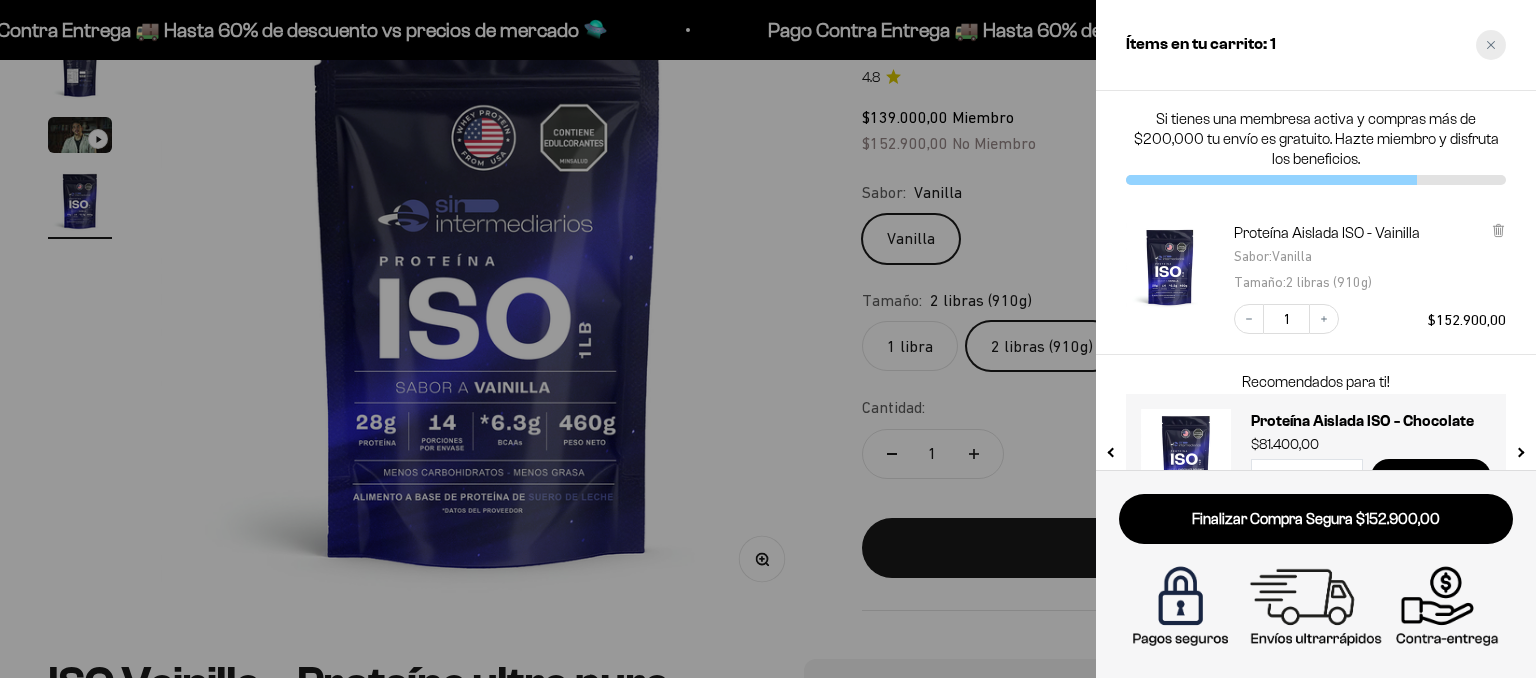 click at bounding box center [1491, 45] 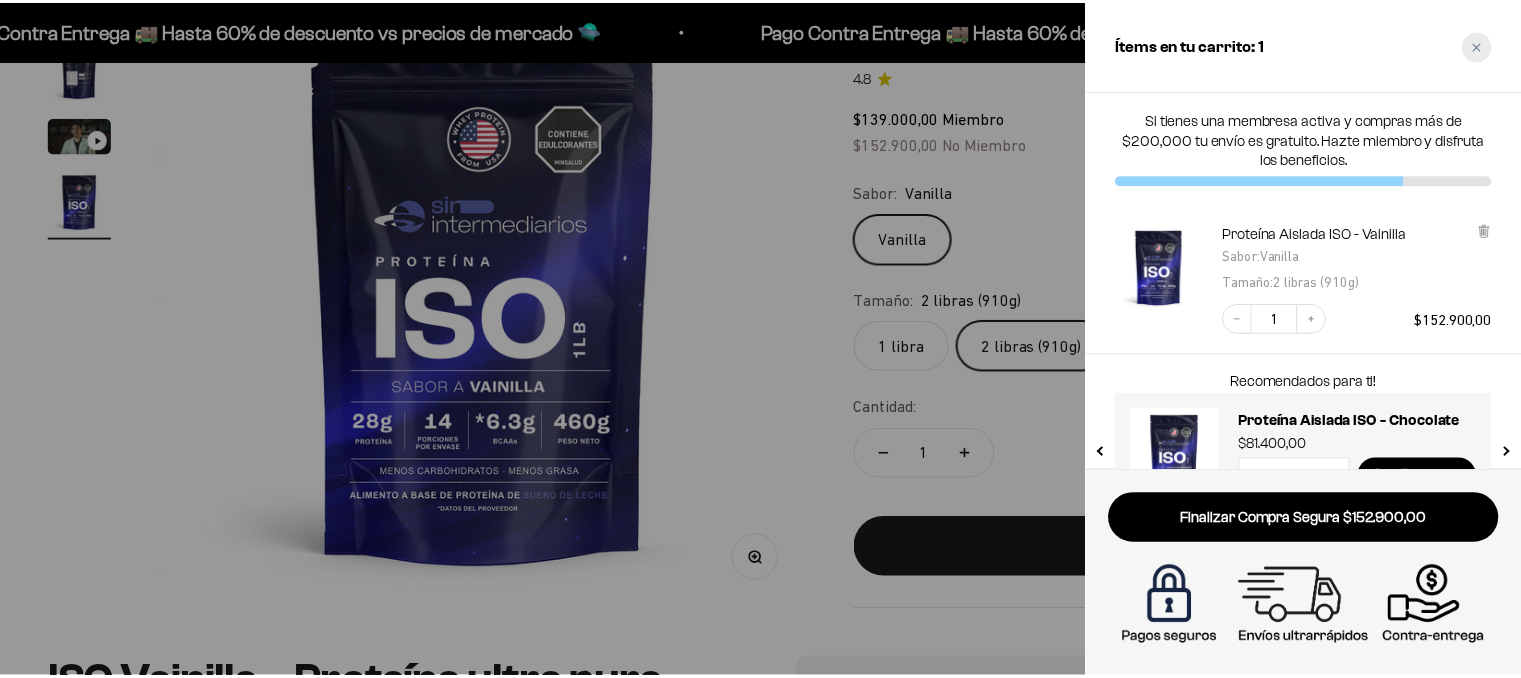 scroll, scrollTop: 0, scrollLeft: 2007, axis: horizontal 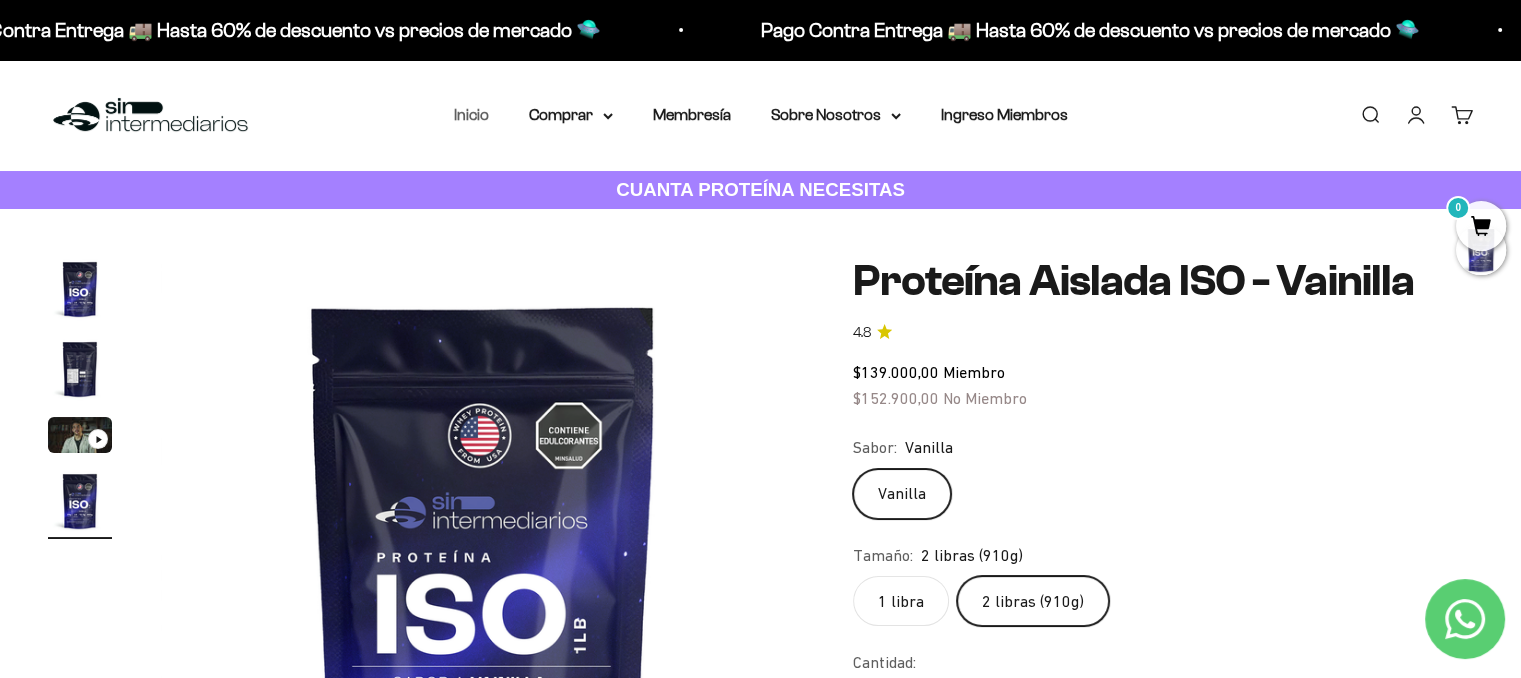 click on "Inicio" at bounding box center [471, 114] 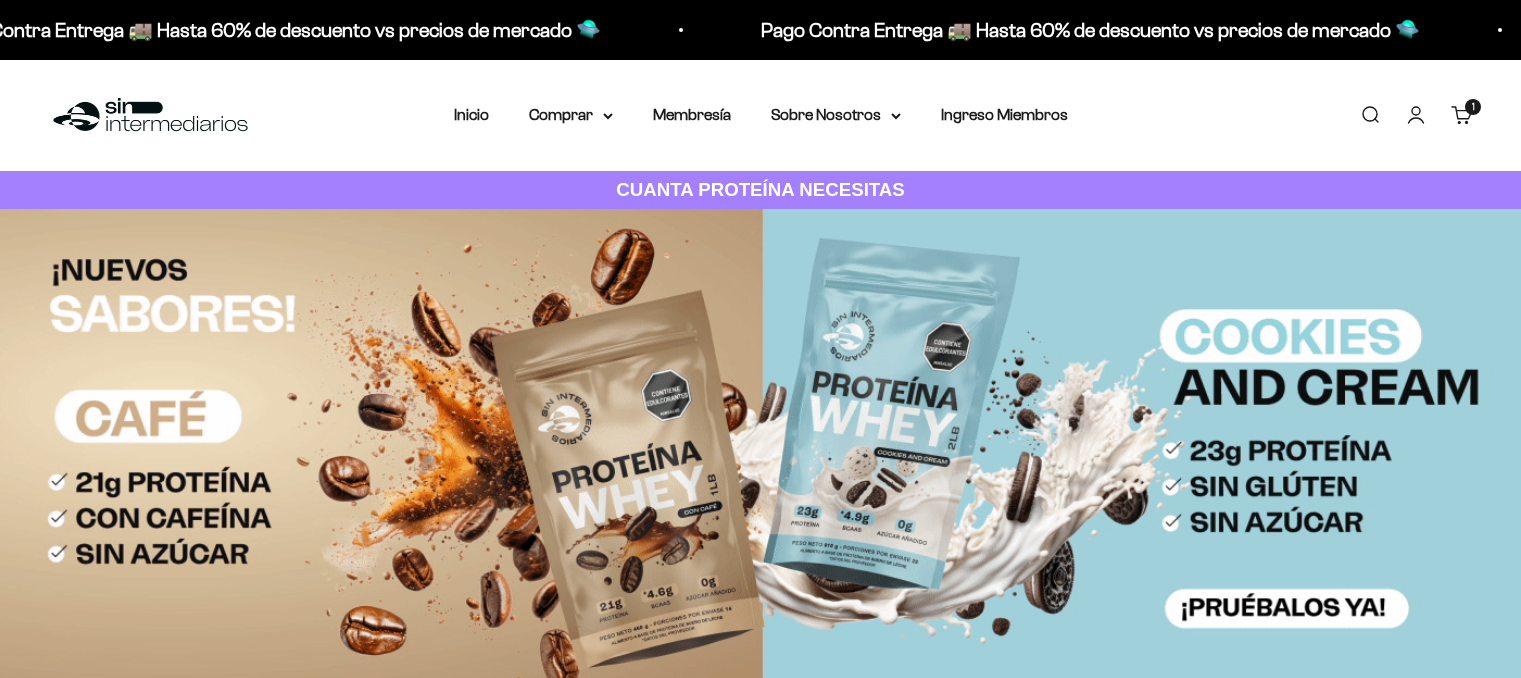 scroll, scrollTop: 0, scrollLeft: 0, axis: both 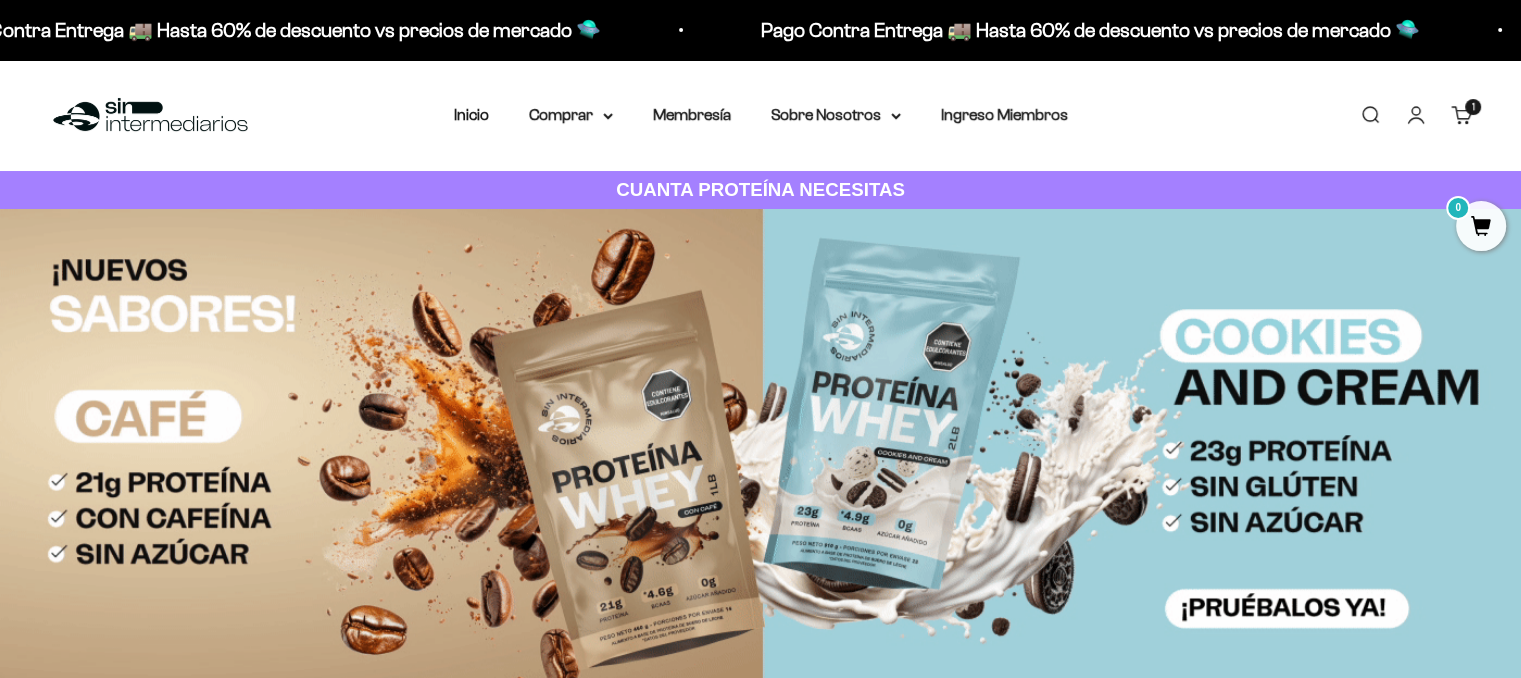 click on "Iniciar sesión" at bounding box center [1416, 115] 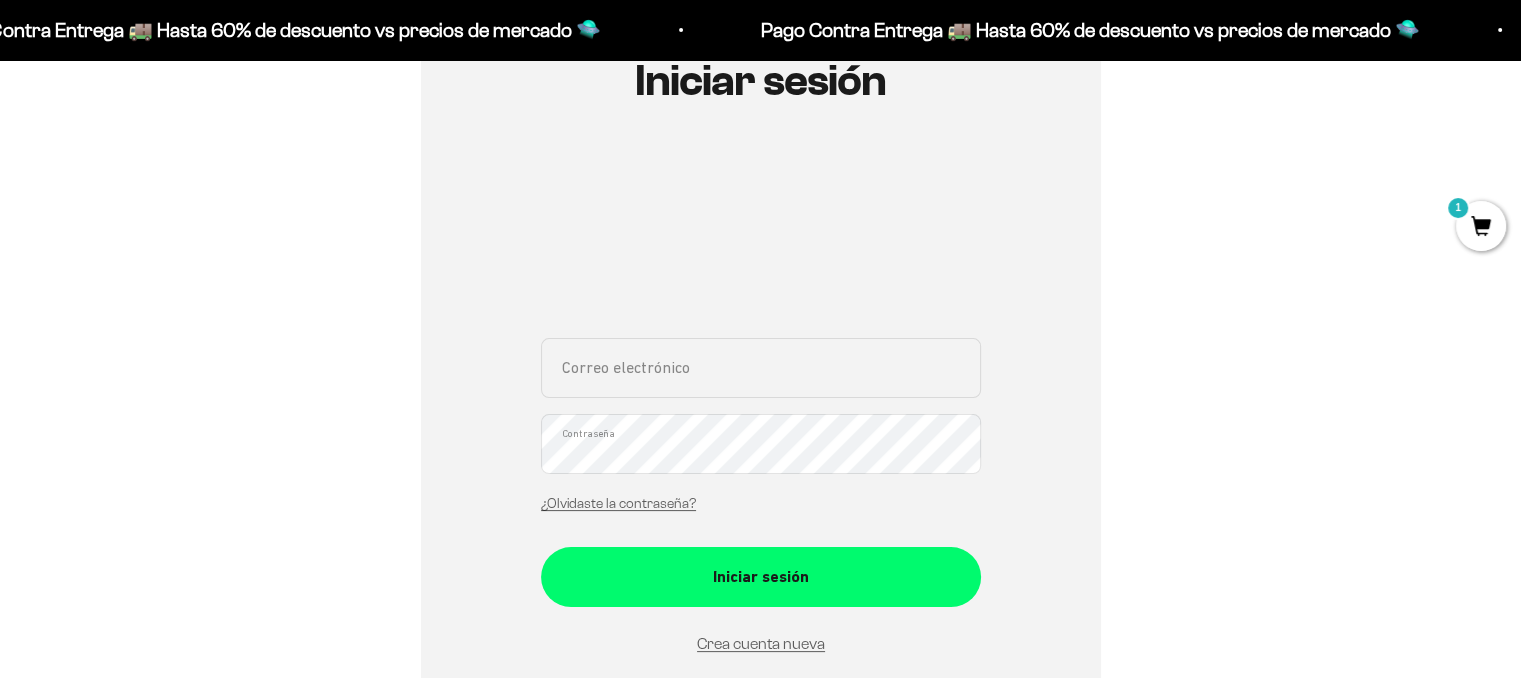 scroll, scrollTop: 300, scrollLeft: 0, axis: vertical 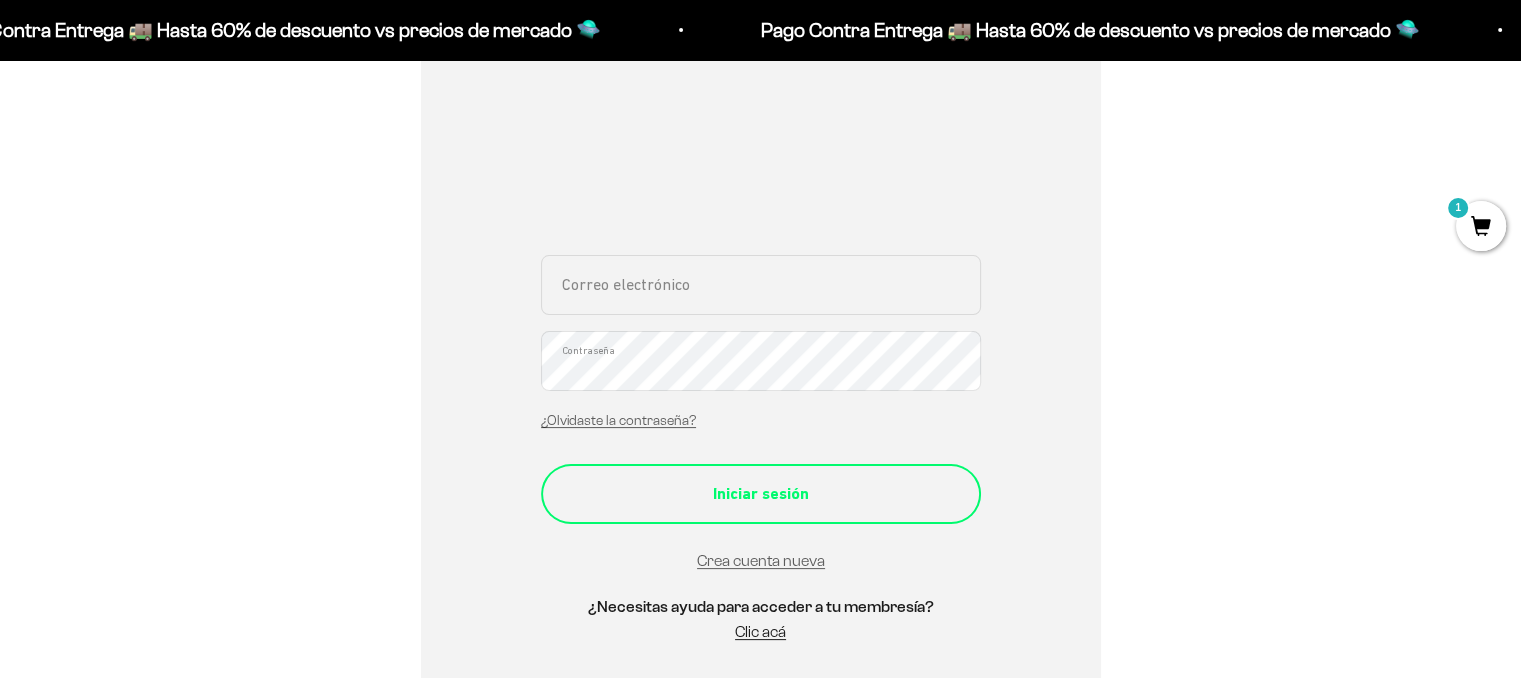 type on "[EMAIL]" 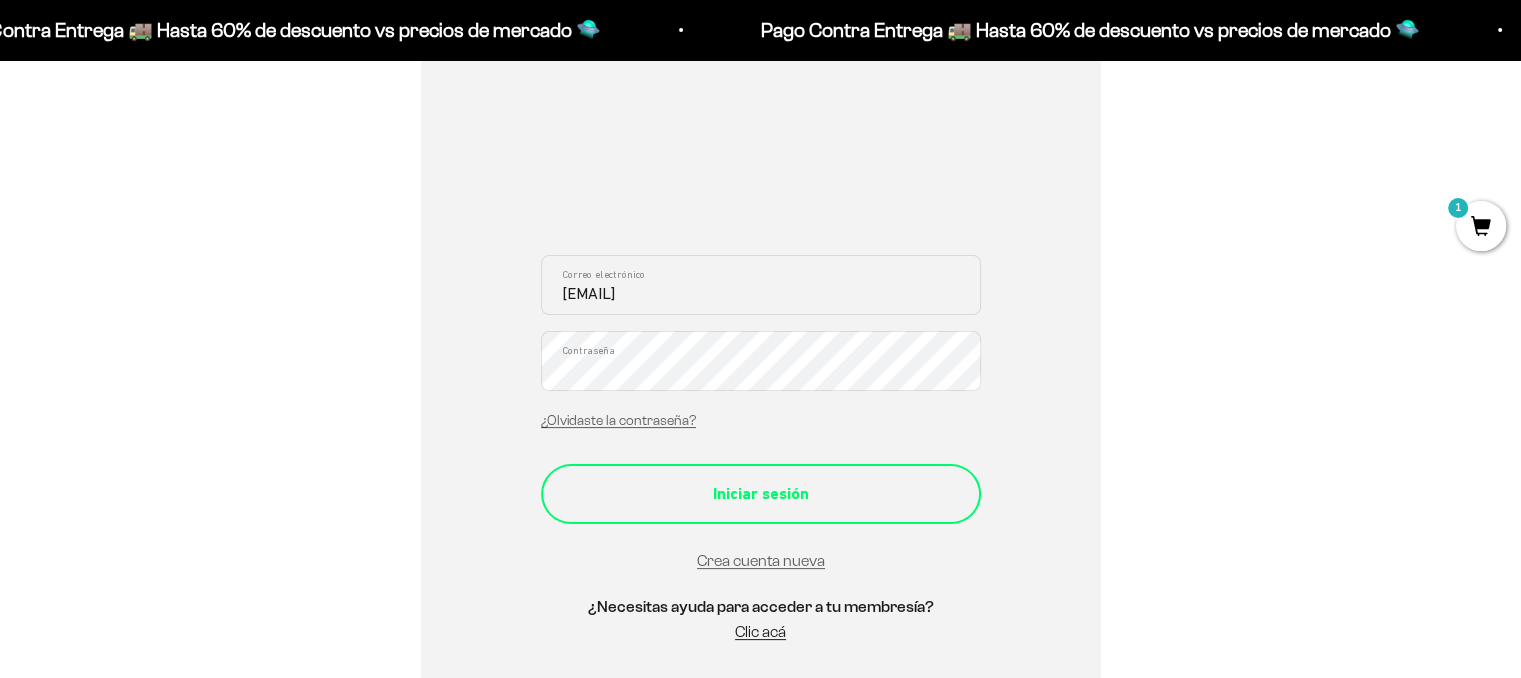 click on "Iniciar sesión" at bounding box center [761, 494] 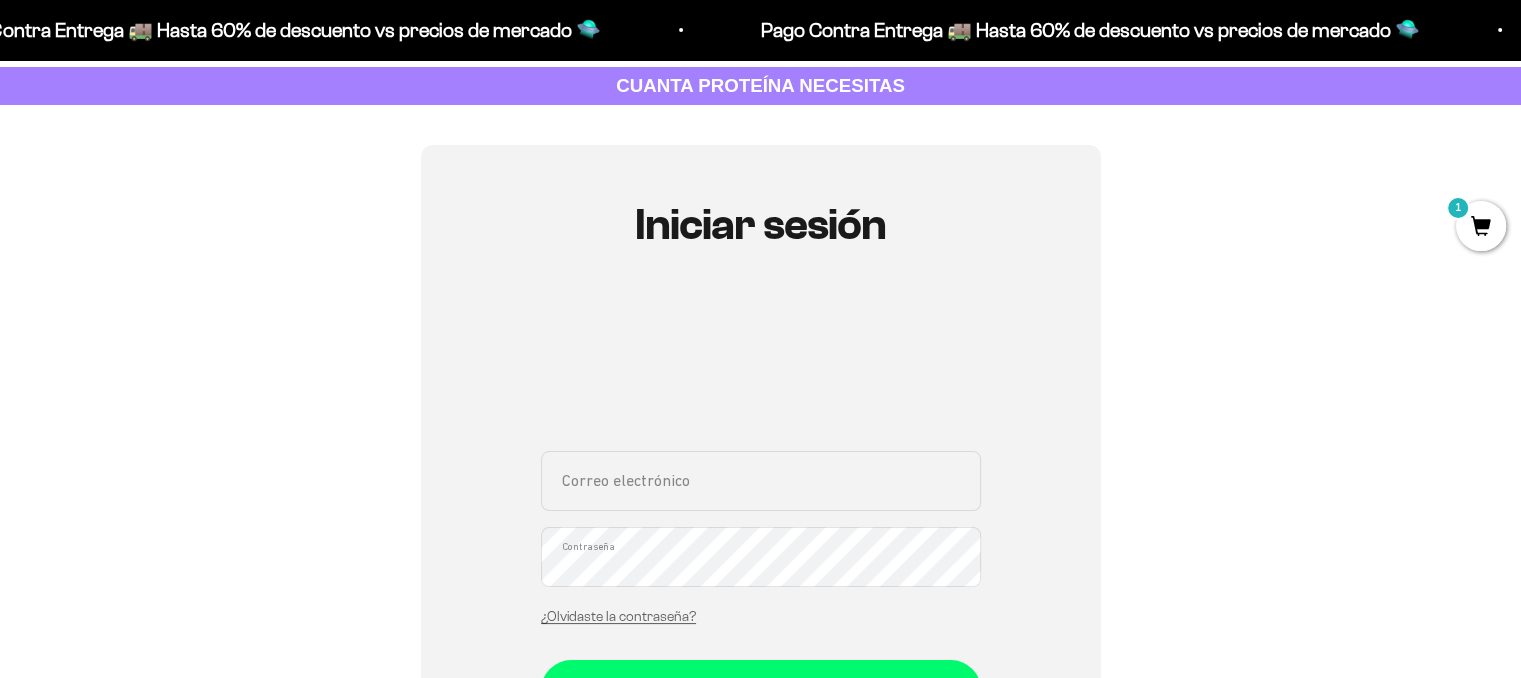 scroll, scrollTop: 400, scrollLeft: 0, axis: vertical 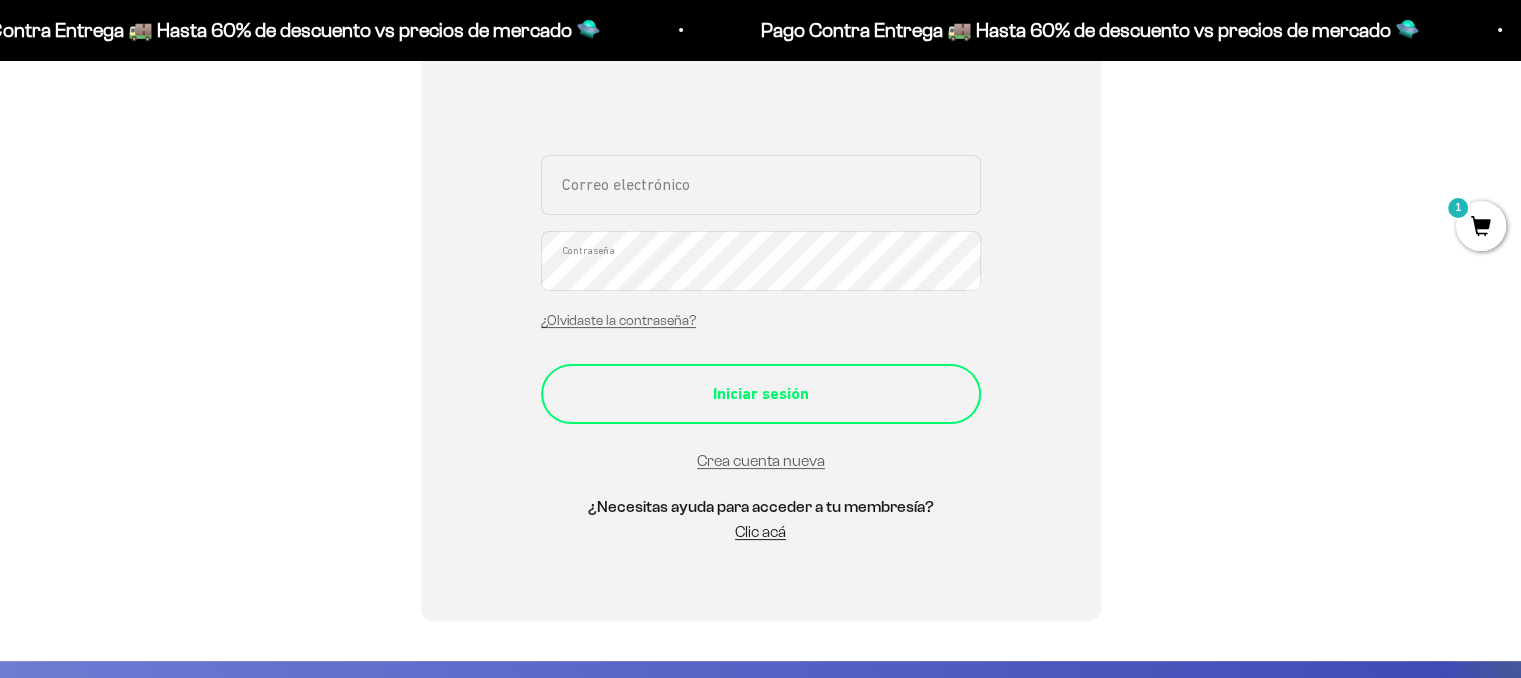 type on "[USERNAME]@[EXAMPLE.COM]" 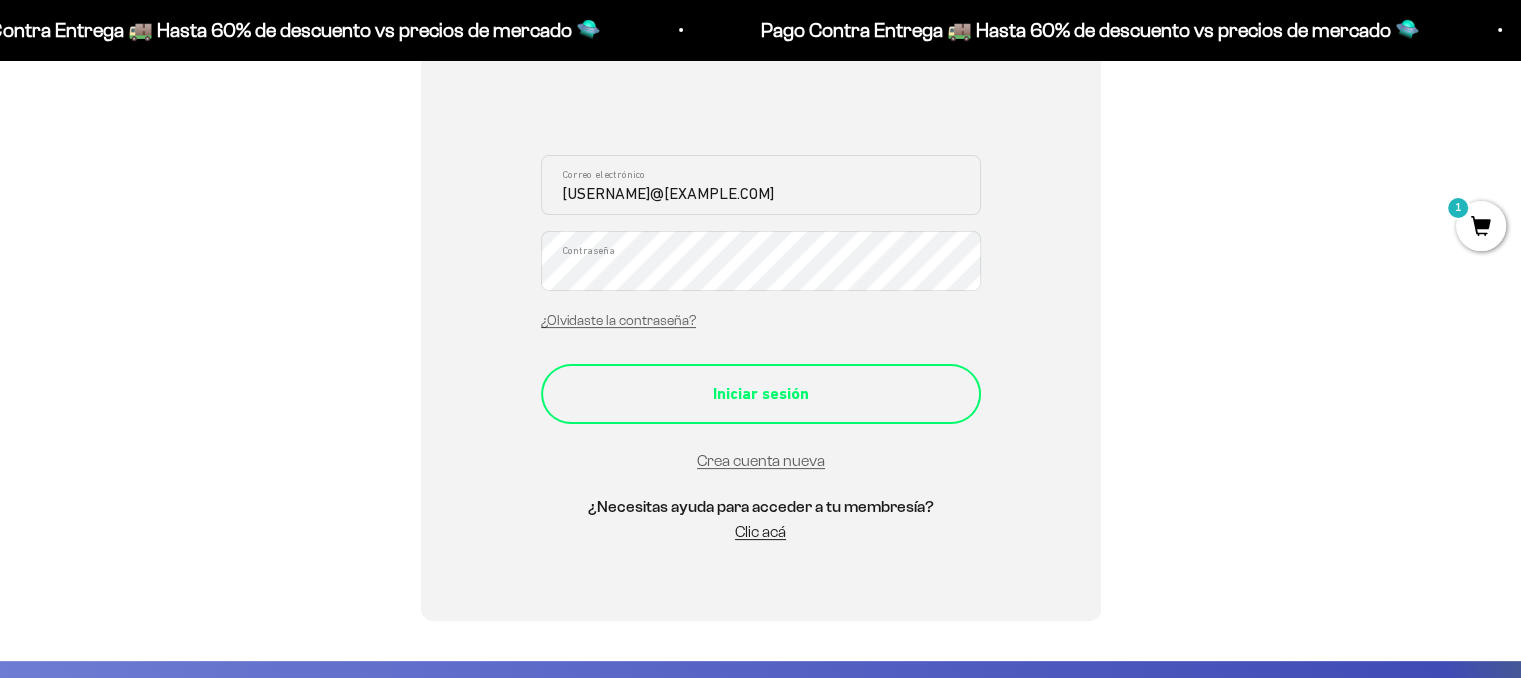 click on "Iniciar sesión" at bounding box center [761, 394] 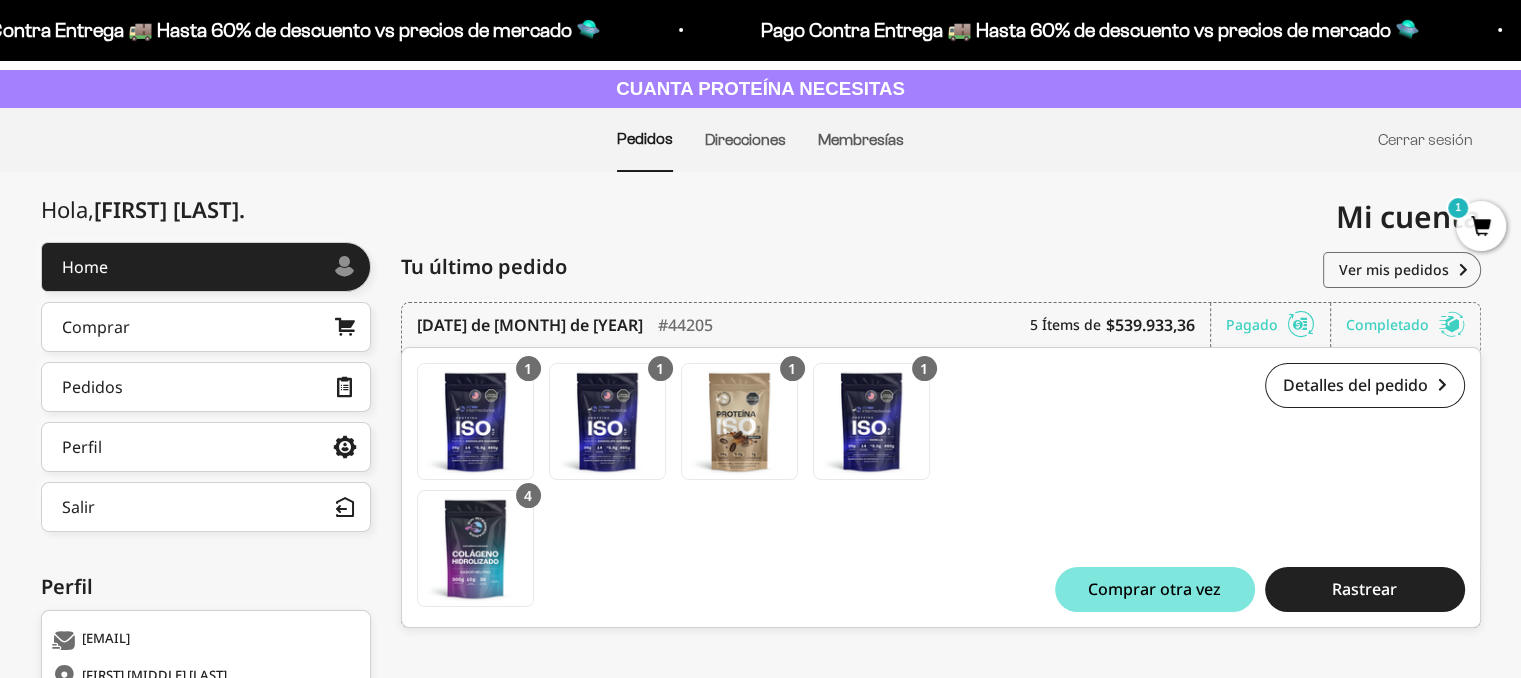 scroll, scrollTop: 200, scrollLeft: 0, axis: vertical 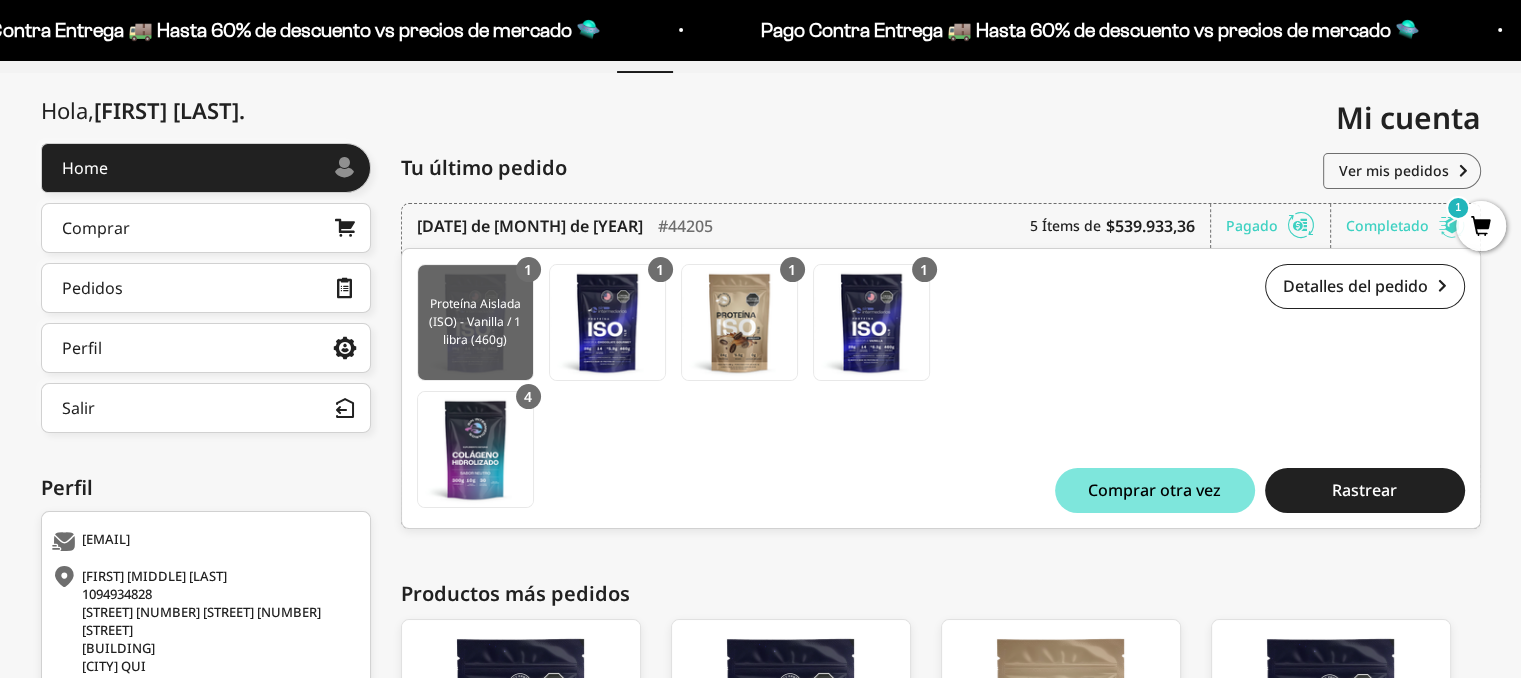 click at bounding box center (475, 322) 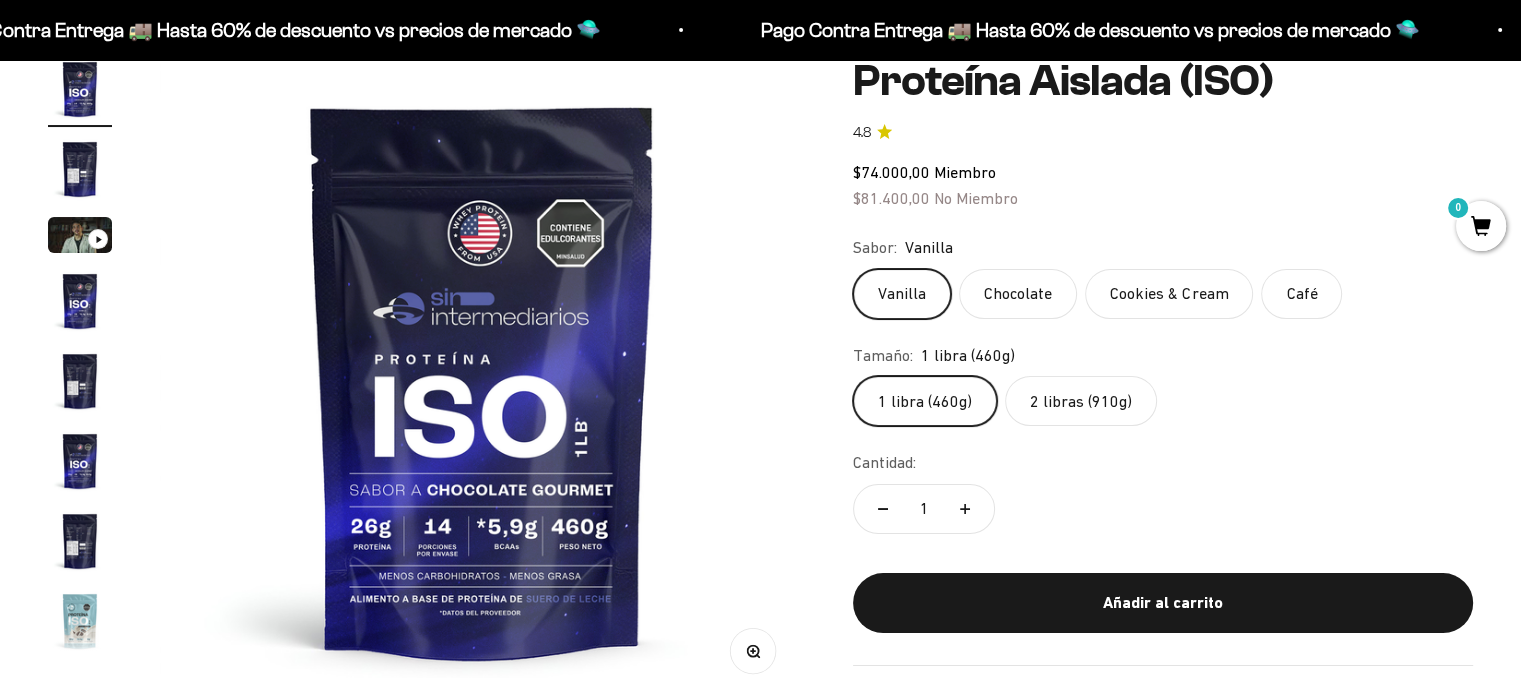 scroll, scrollTop: 200, scrollLeft: 0, axis: vertical 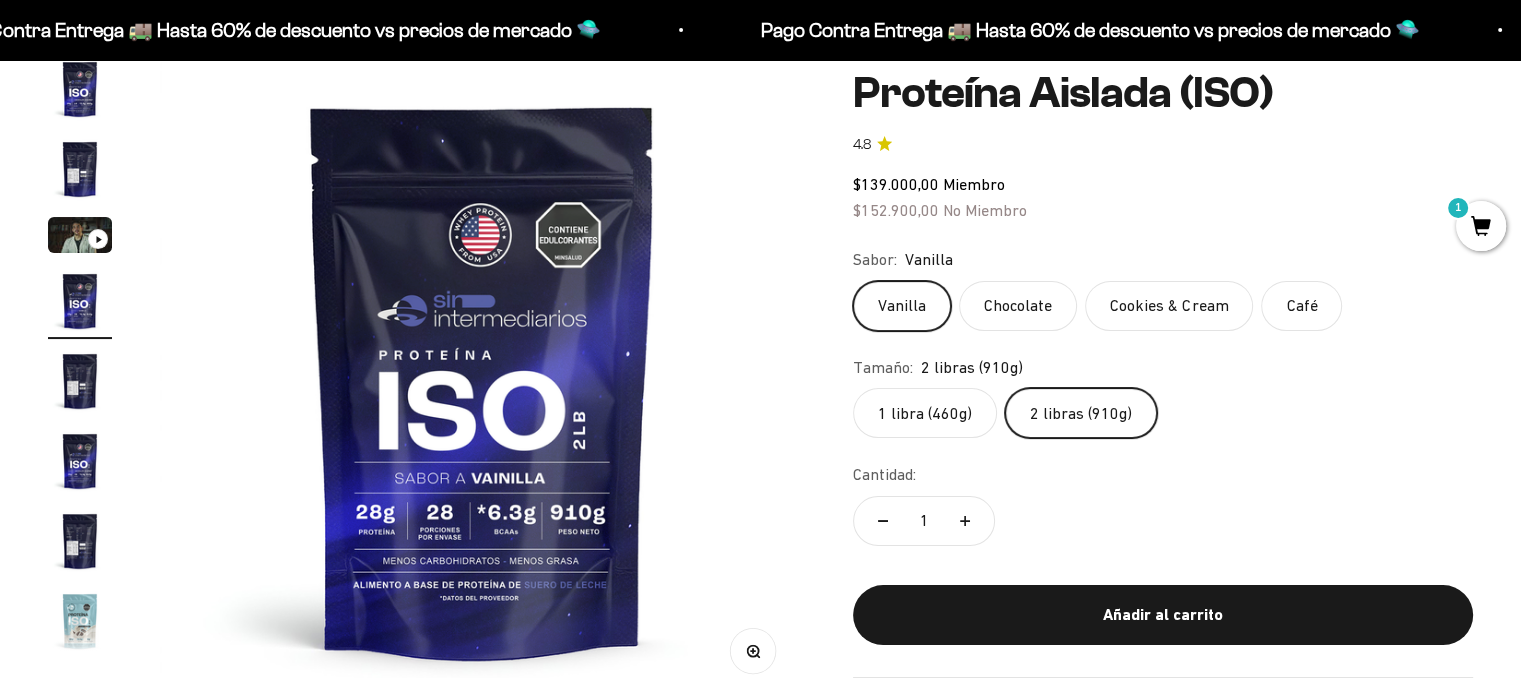 click on "Añadir al carrito" at bounding box center [1163, 615] 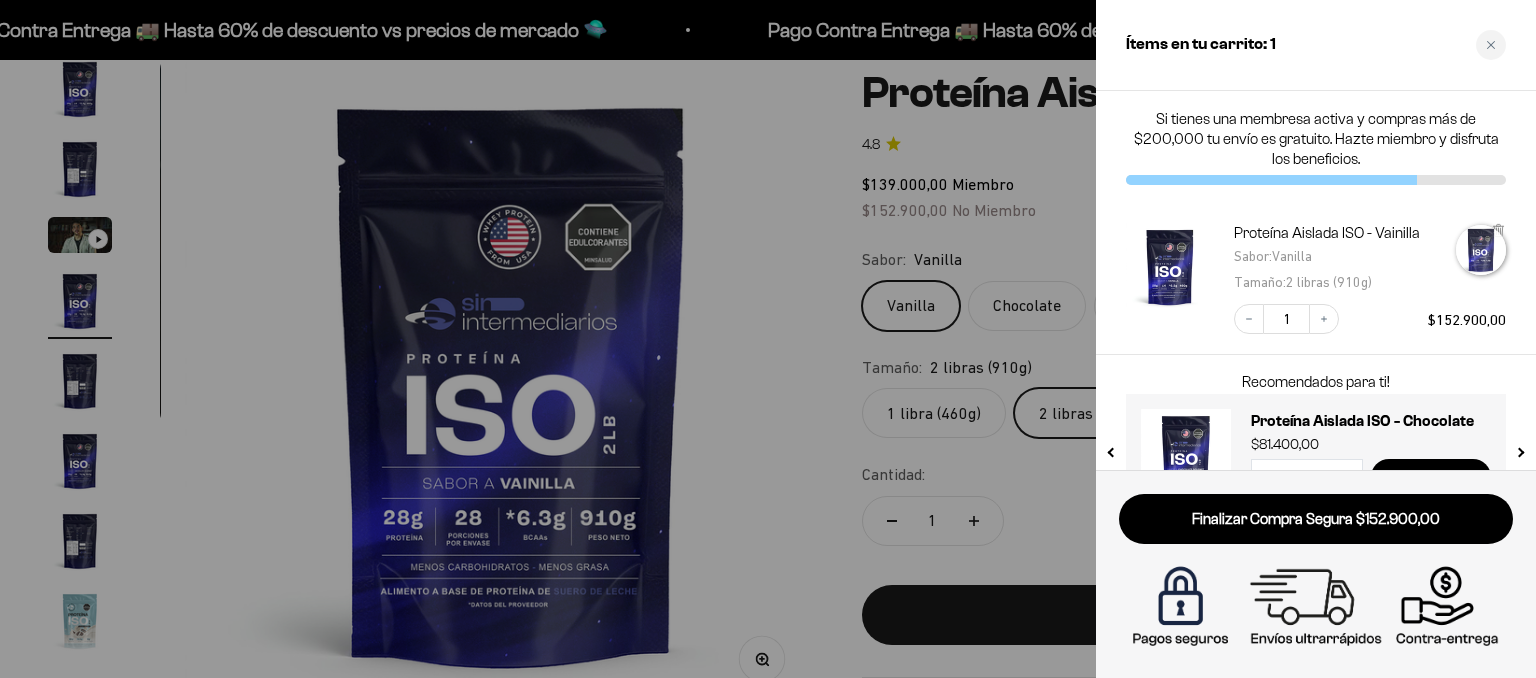 scroll, scrollTop: 0, scrollLeft: 2032, axis: horizontal 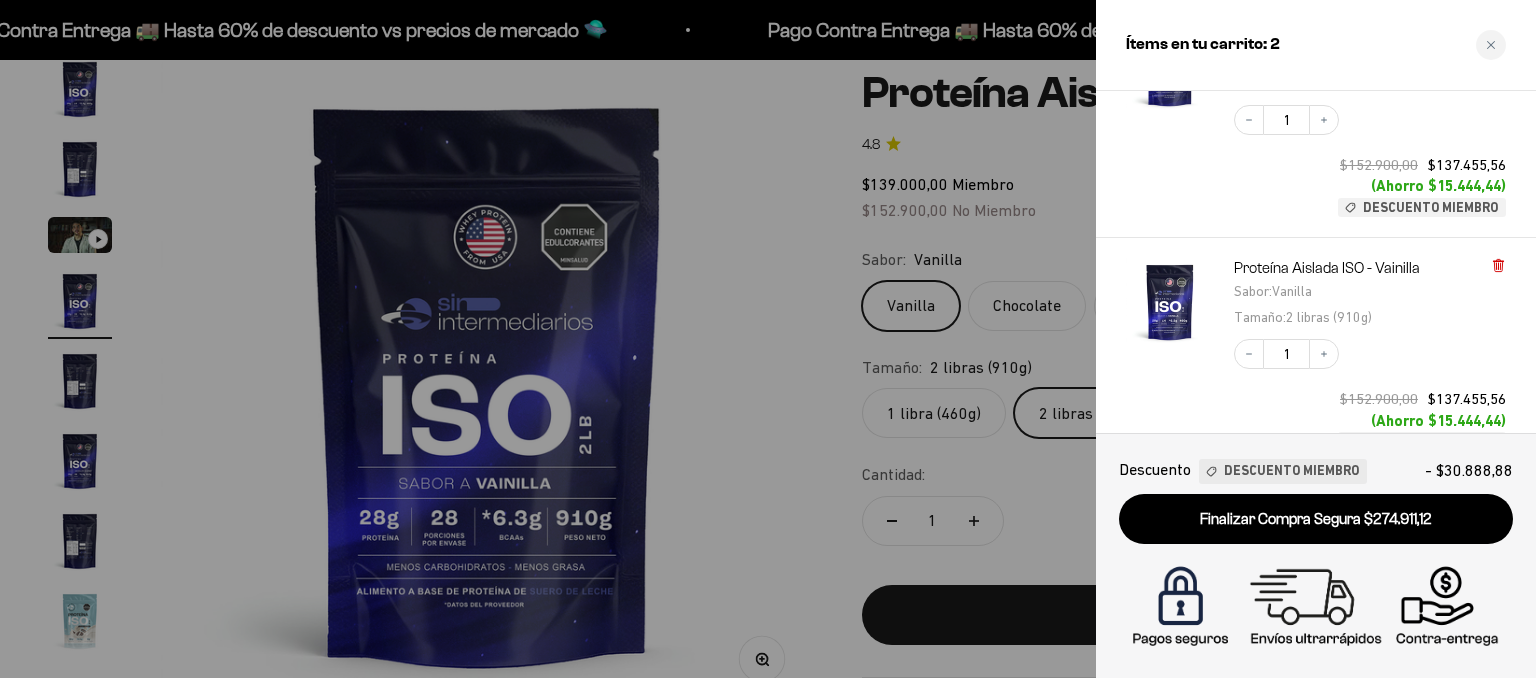 click 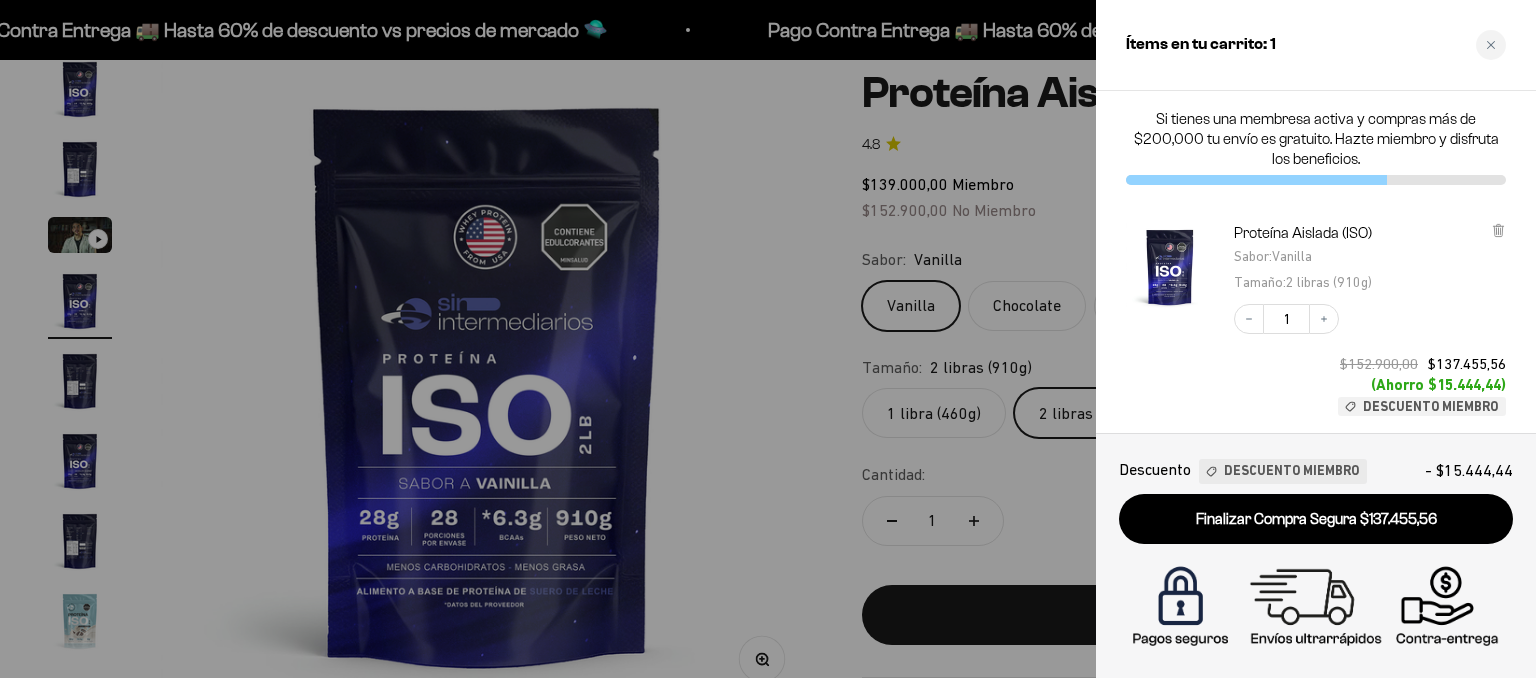 scroll, scrollTop: 0, scrollLeft: 0, axis: both 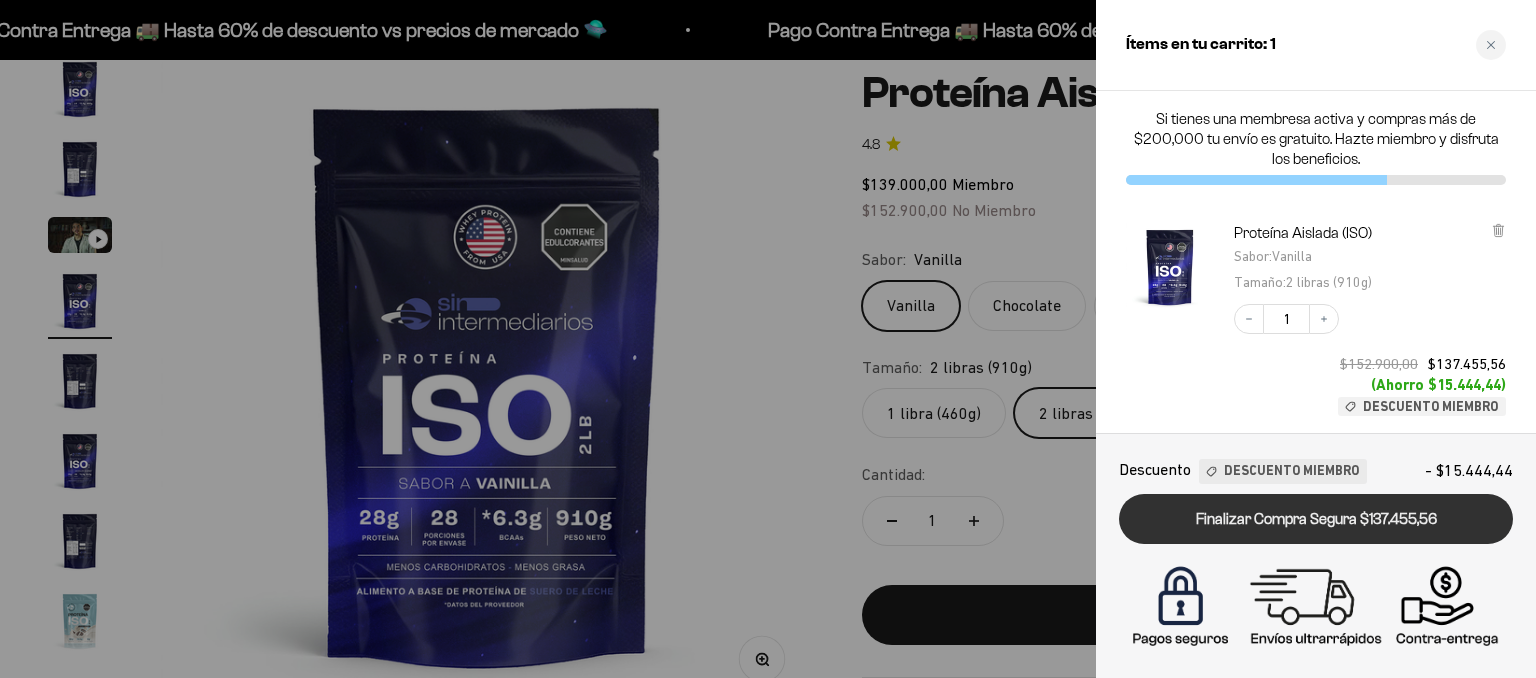 click on "Finalizar Compra Segura $137.455,56" at bounding box center (1316, 519) 